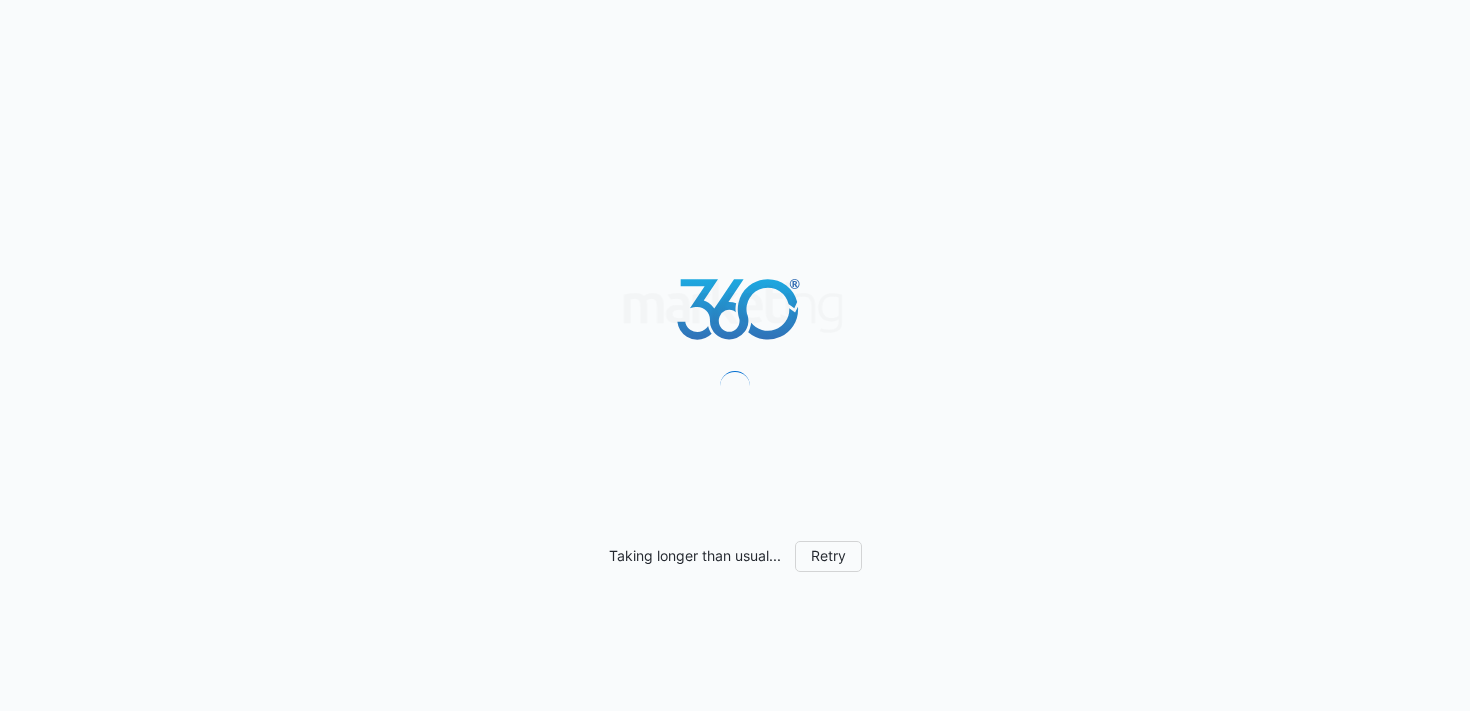 scroll, scrollTop: 0, scrollLeft: 0, axis: both 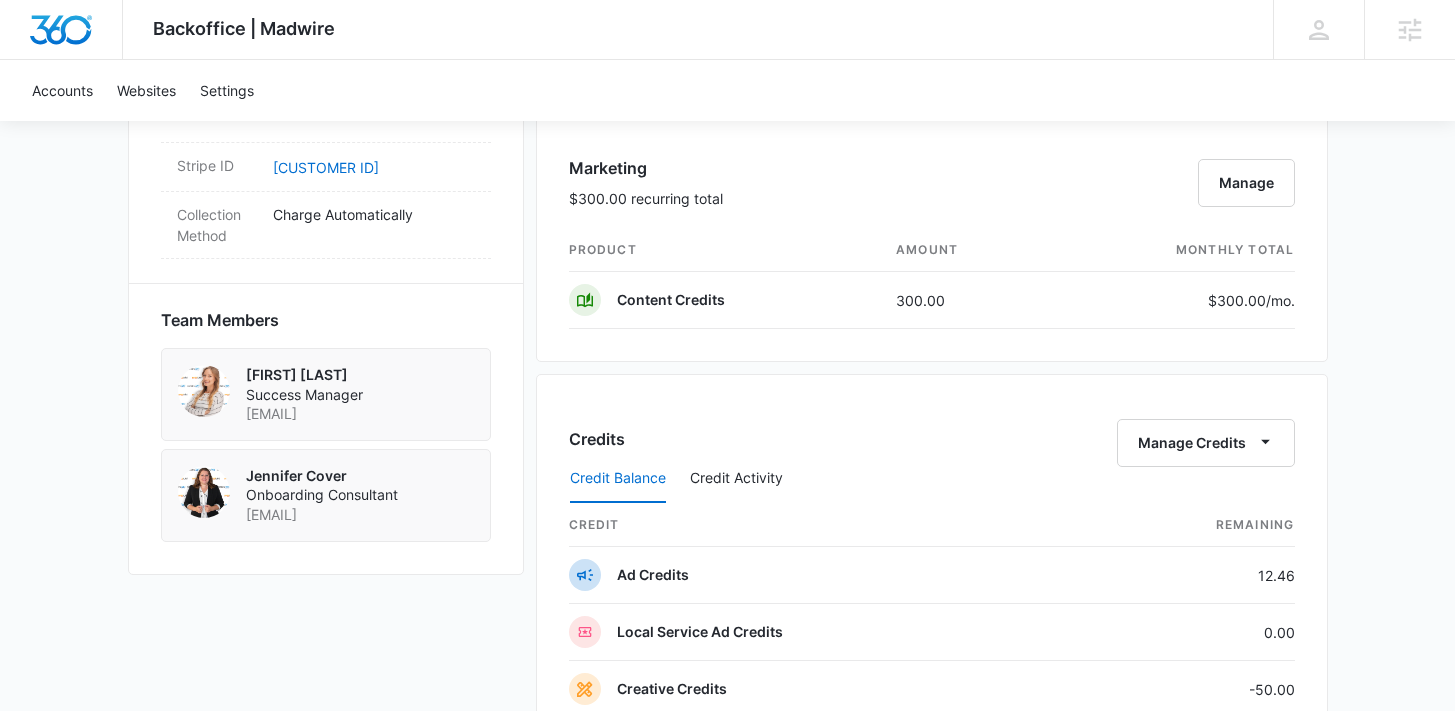 click on "Credit Balance Credit Activity" at bounding box center [932, 479] 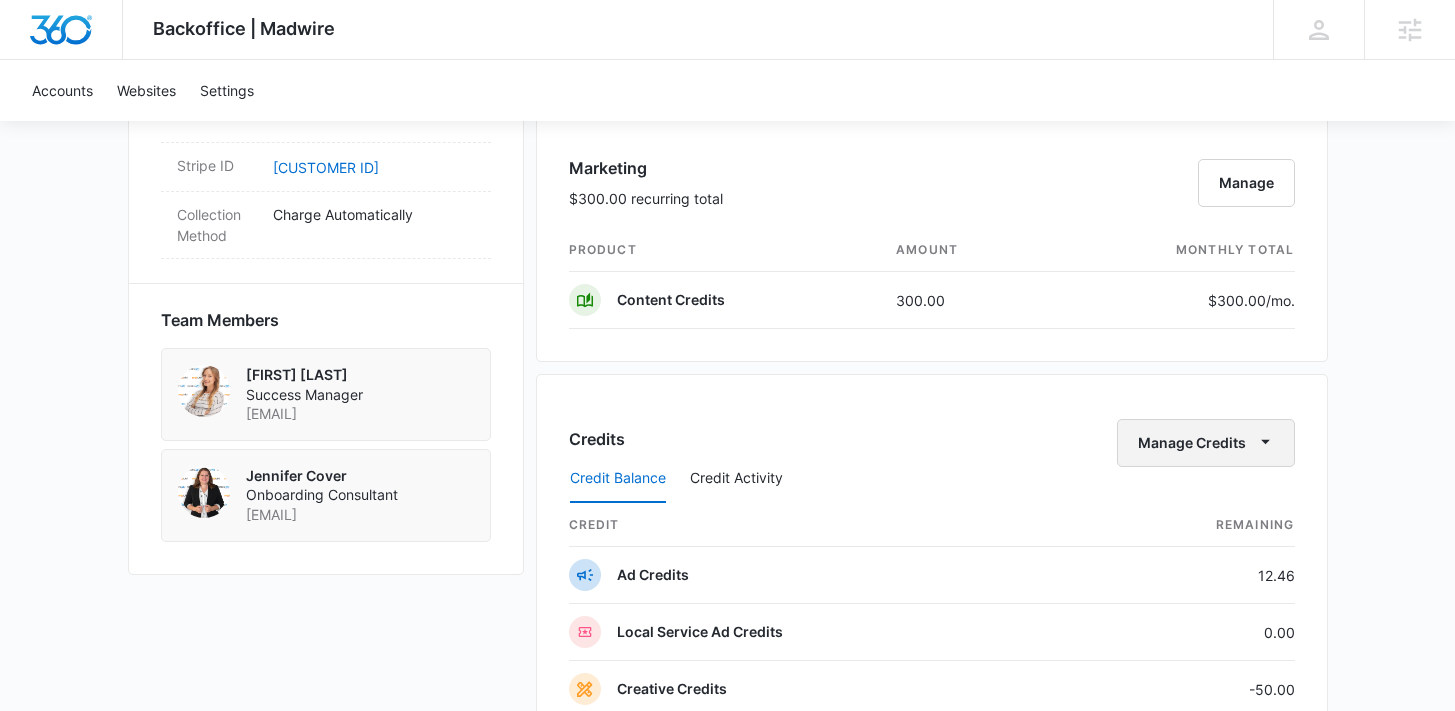 click on "Manage Credits" at bounding box center [1206, 443] 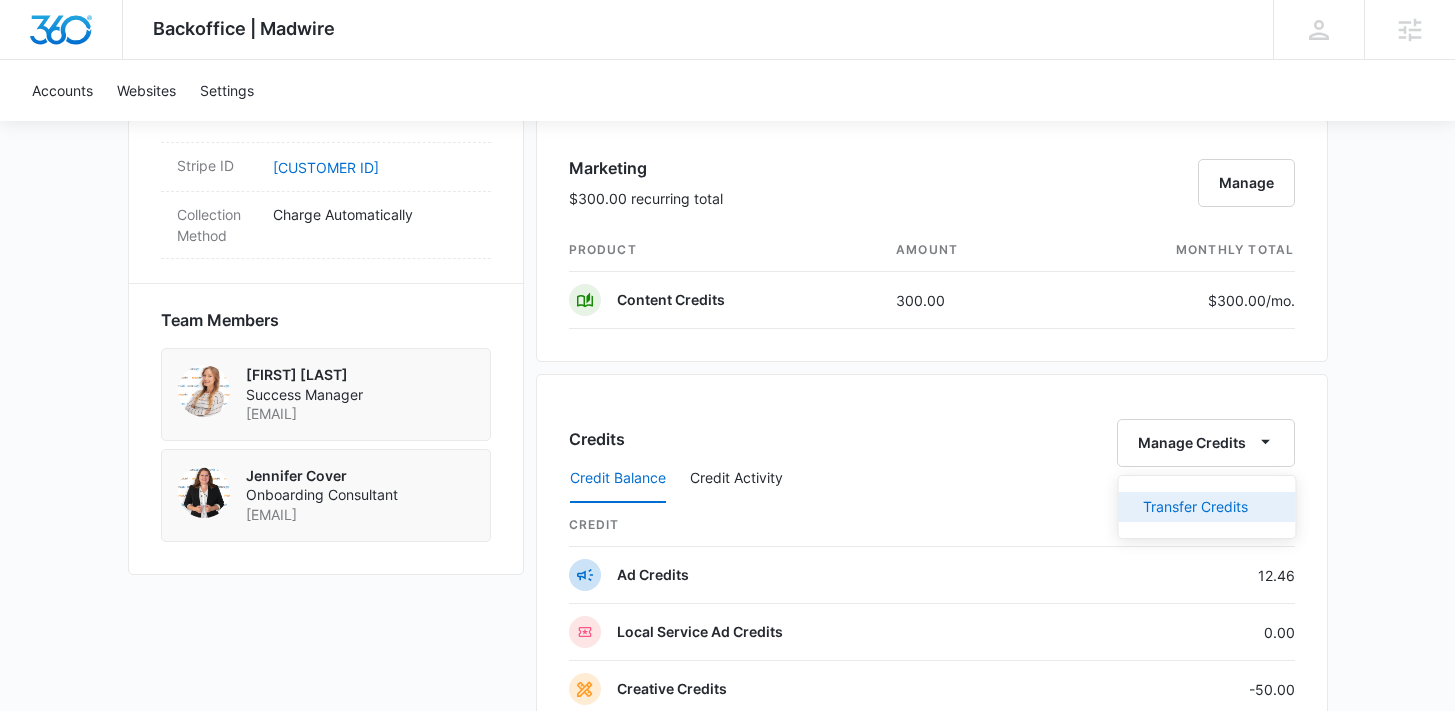 click on "Transfer Credits" at bounding box center (1195, 507) 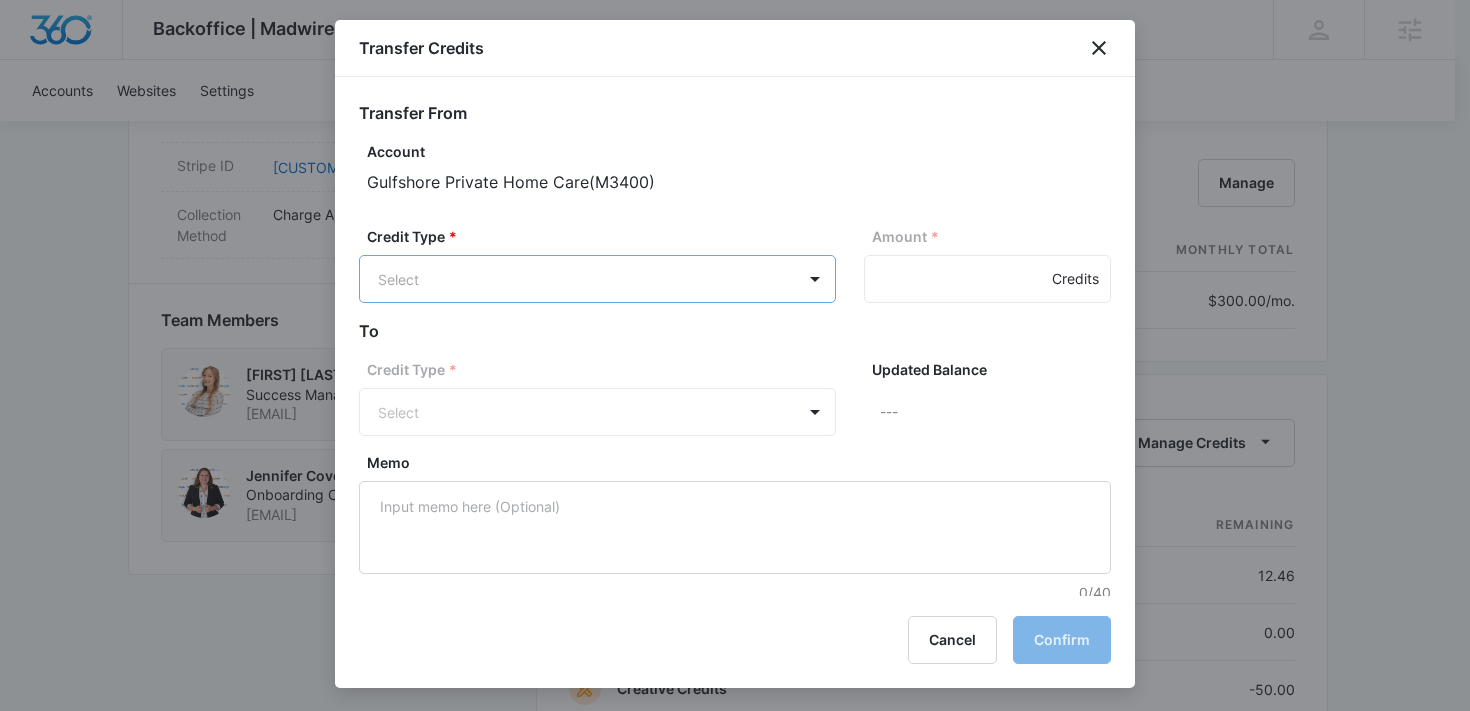click on "Backoffice | Madwire Apps Settings BA [FIRST] [LAST] [EMAIL] My Profile Notifications Support Logout Terms & Conditions   •   Privacy Policy Agencies Accounts Websites Settings Gulfshore Private Home Care M3400 Paid Next payment of  $754.00  due  Aug 25 One Time Sale Go to Dashboard Gulfshore Private Home Care M3400 Details Billing Type Stripe Billing Contact [FIRST] [LAST] - Billing Address [NUMBER] [STREET] [CITY] ,  [STATE]   [POSTAL_CODE] US Local Time 03:40pm   ( America/New_York ) Industry Other Lifetime Jul 8, 2020  ( 5 years ) Last Active - Lead Source - Partner - Stripe ID cus_MdHUoSIhA5FOtf Collection Method Charge Automatically Team Members [FIRST] [LAST] Success Manager [EMAIL] [FIRST] [LAST] Onboarding Consultant [EMAIL] Billing Task Manager Payment Method 7287 exp. 7/2028 Manage Subscriptions Manage Marketing 360® Full-Platform Billed monthly Paid $395.00 /mo. 17 apps, custom license pricing" at bounding box center (735, 124) 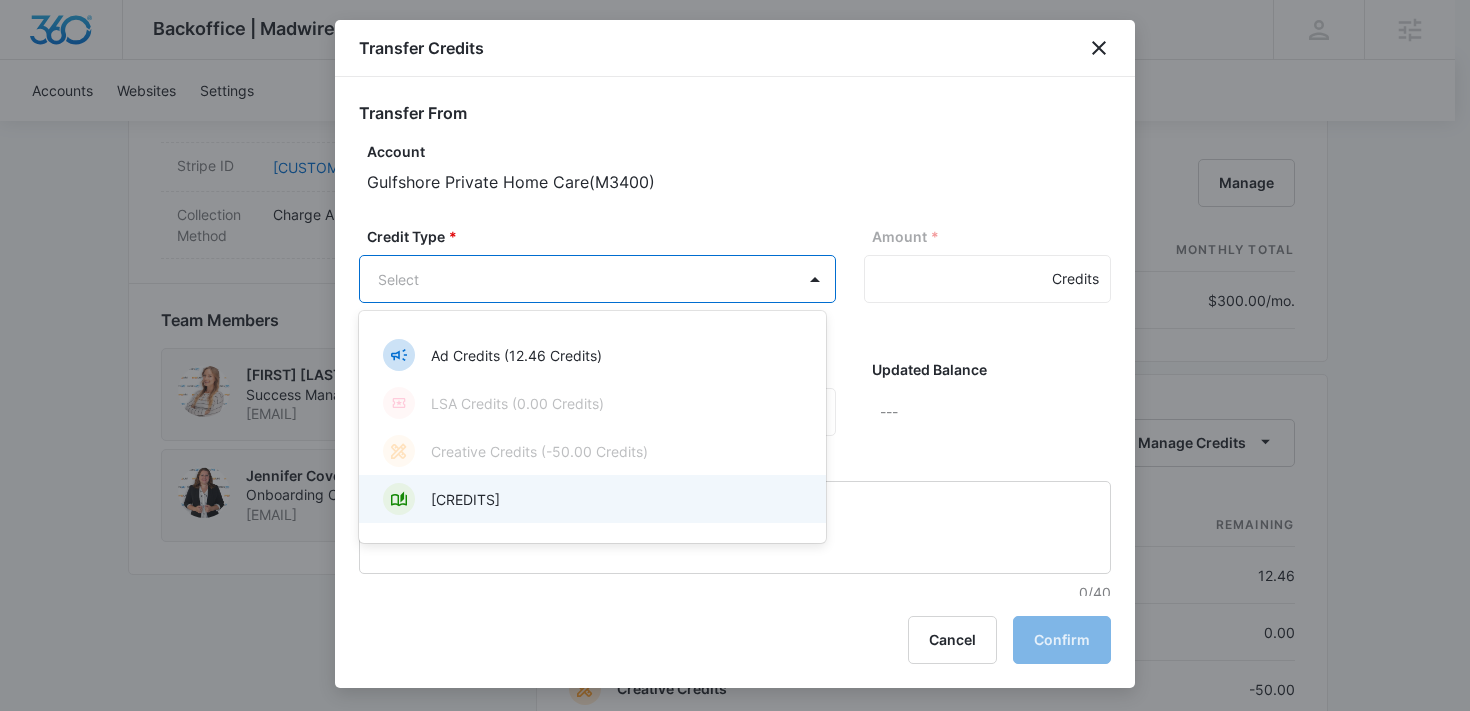 click on "[CREDITS]" at bounding box center (465, 499) 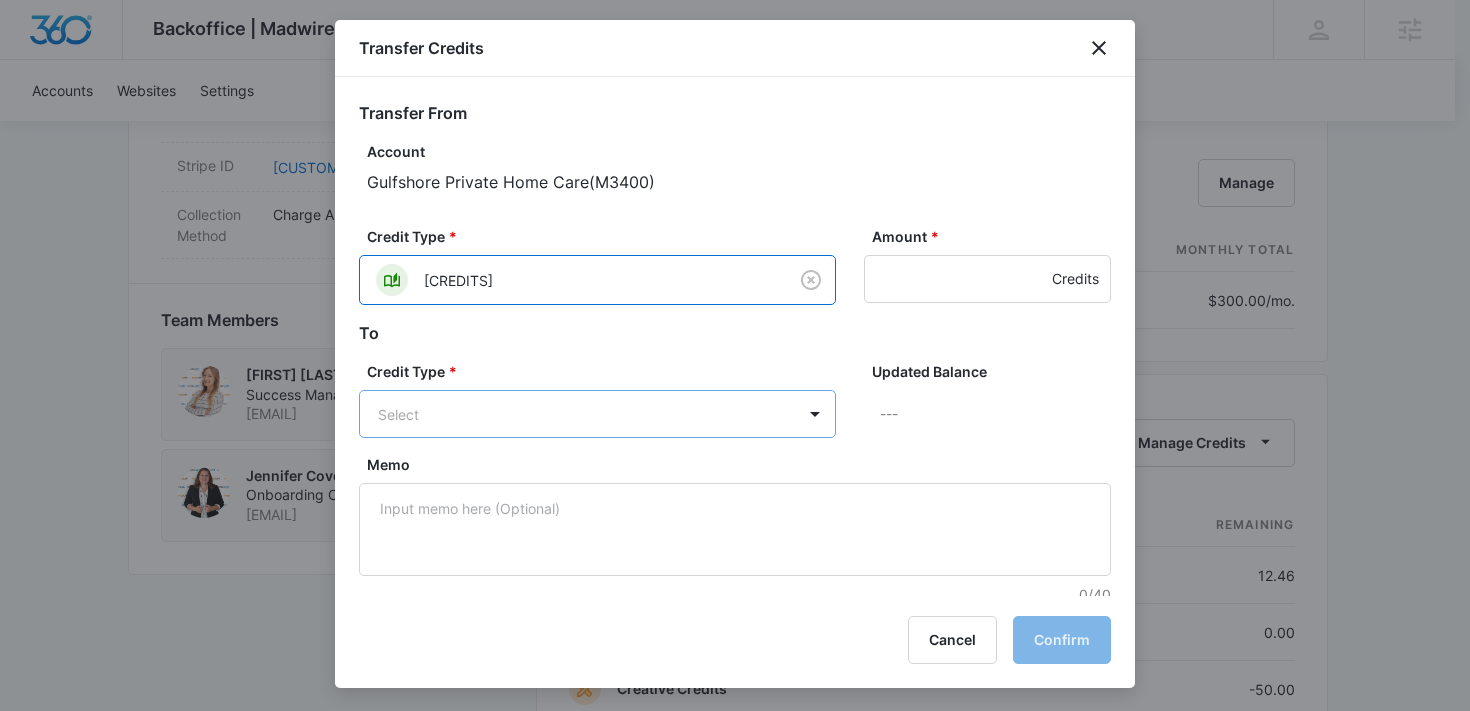 click on "Backoffice | Madwire Apps Settings BA [FIRST] [LAST] [EMAIL] My Profile Notifications Support Logout Terms & Conditions   •   Privacy Policy Agencies Accounts Websites Settings Gulfshore Private Home Care M3400 Paid Next payment of  $754.00  due  Aug 25 One Time Sale Go to Dashboard Gulfshore Private Home Care M3400 Details Billing Type Stripe Billing Contact [FIRST] [LAST] - Billing Address [NUMBER] [STREET] [CITY] ,  [STATE]   [POSTAL_CODE] US Local Time 03:40pm   ( America/New_York ) Industry Other Lifetime Jul 8, 2020  ( 5 years ) Last Active - Lead Source - Partner - Stripe ID cus_MdHUoSIhA5FOtf Collection Method Charge Automatically Team Members [FIRST] [LAST] Success Manager [EMAIL] [FIRST] [LAST] Onboarding Consultant [EMAIL] Billing Task Manager Payment Method 7287 exp. 7/2028 Manage Subscriptions Manage Marketing 360® Full-Platform Billed monthly Paid $395.00 /mo. 17 apps, custom license pricing" at bounding box center [735, 124] 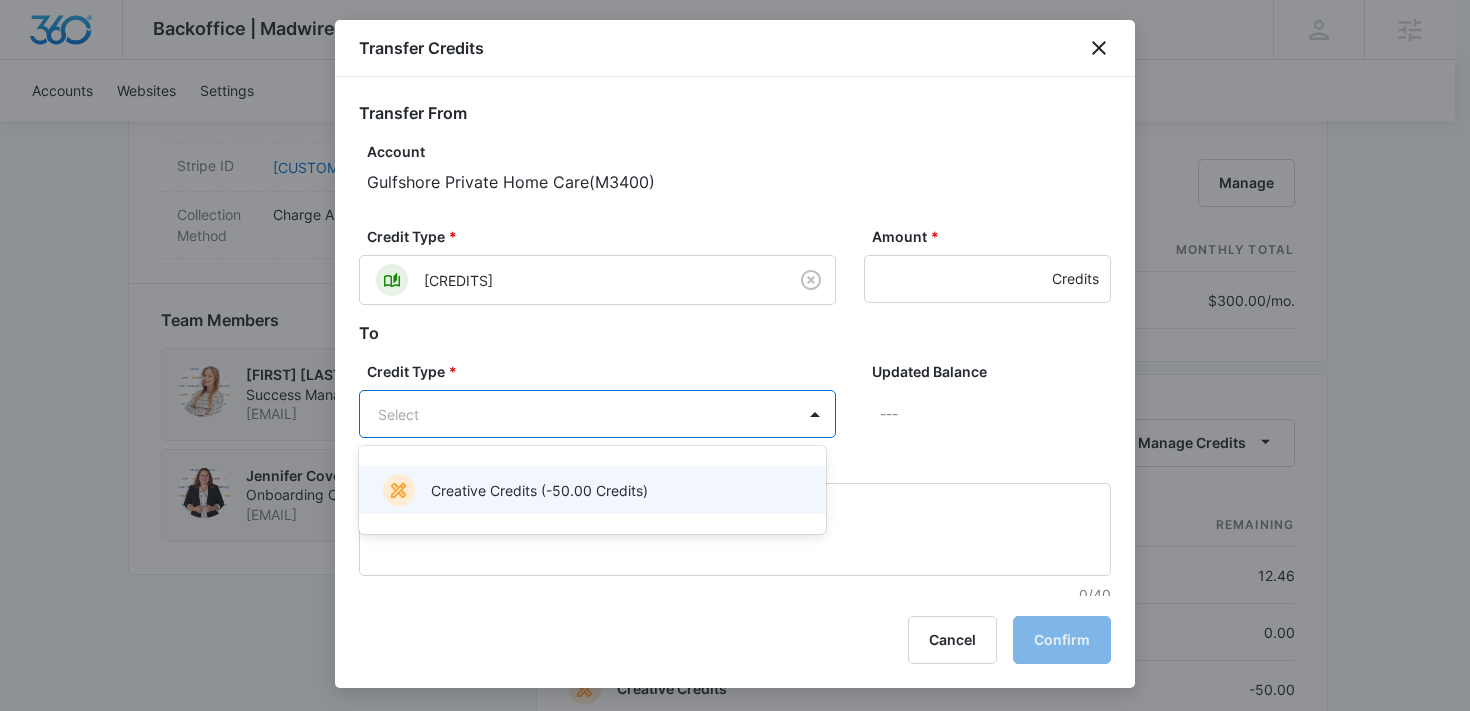click on "Creative Credits (-50.00 Credits)" at bounding box center (590, 490) 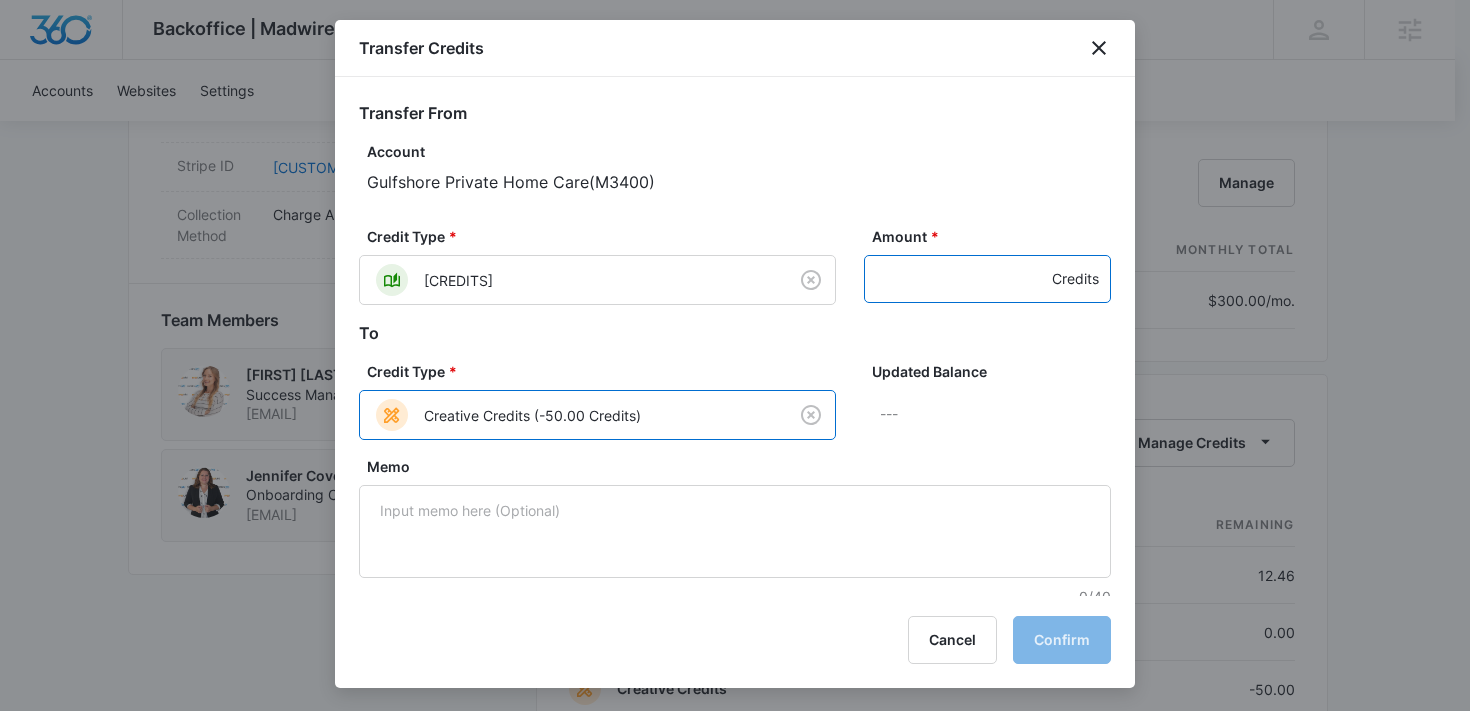 click on "Amount *" at bounding box center (987, 279) 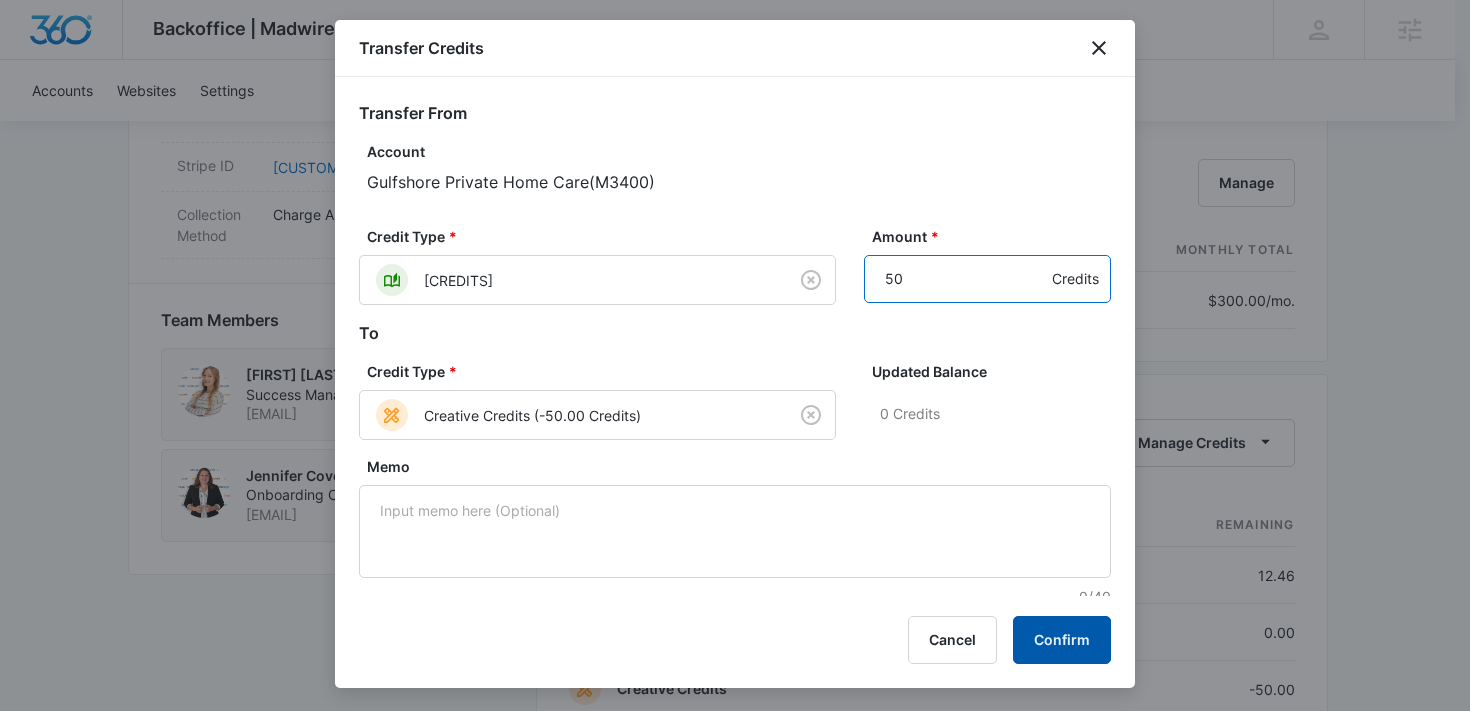 type on "50" 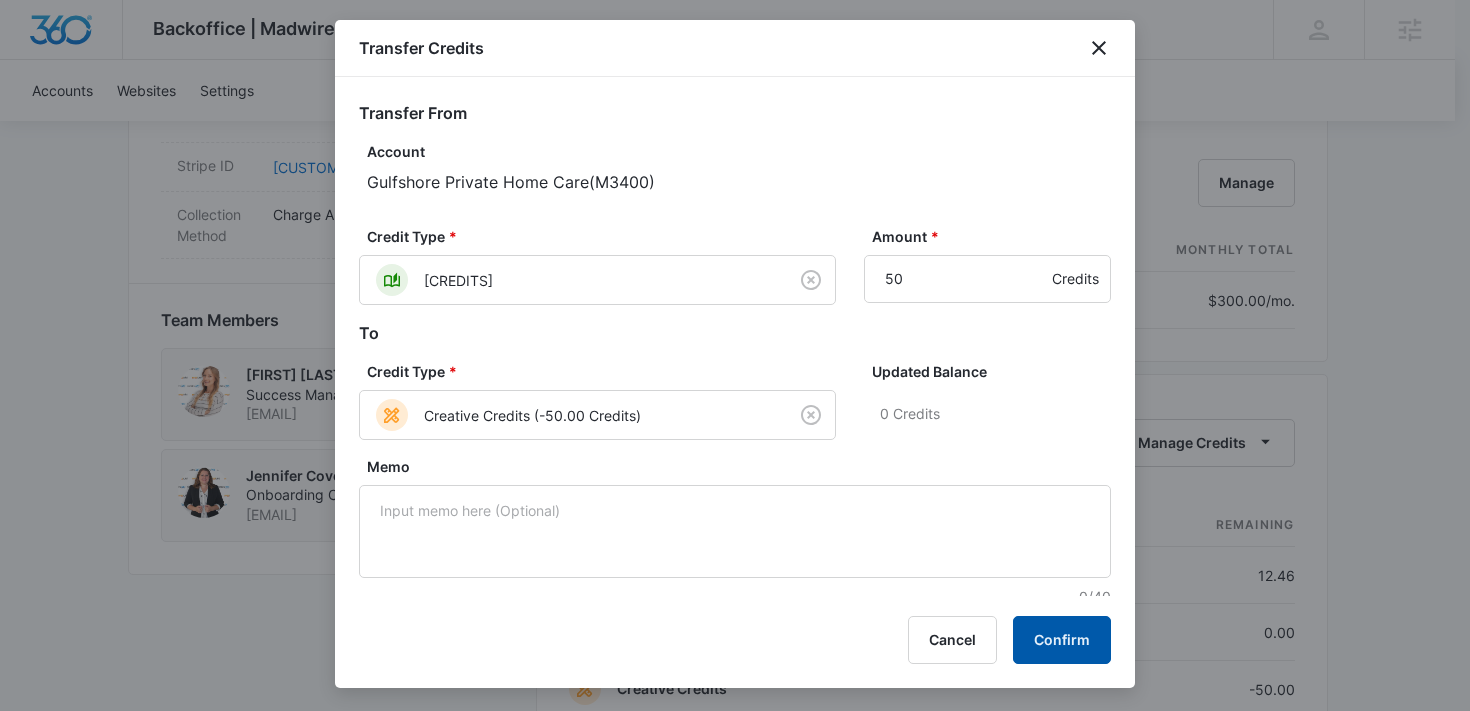 click on "Confirm" at bounding box center [1062, 640] 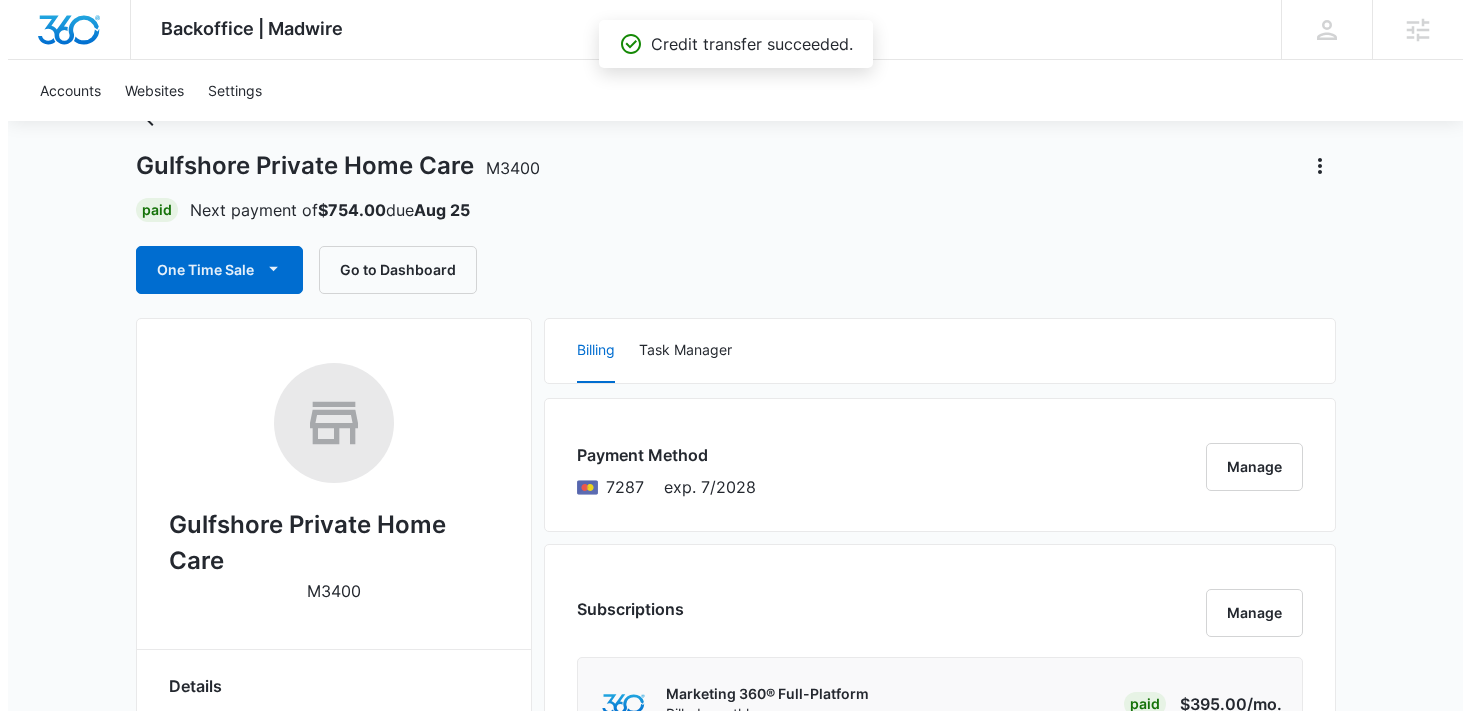 scroll, scrollTop: 0, scrollLeft: 0, axis: both 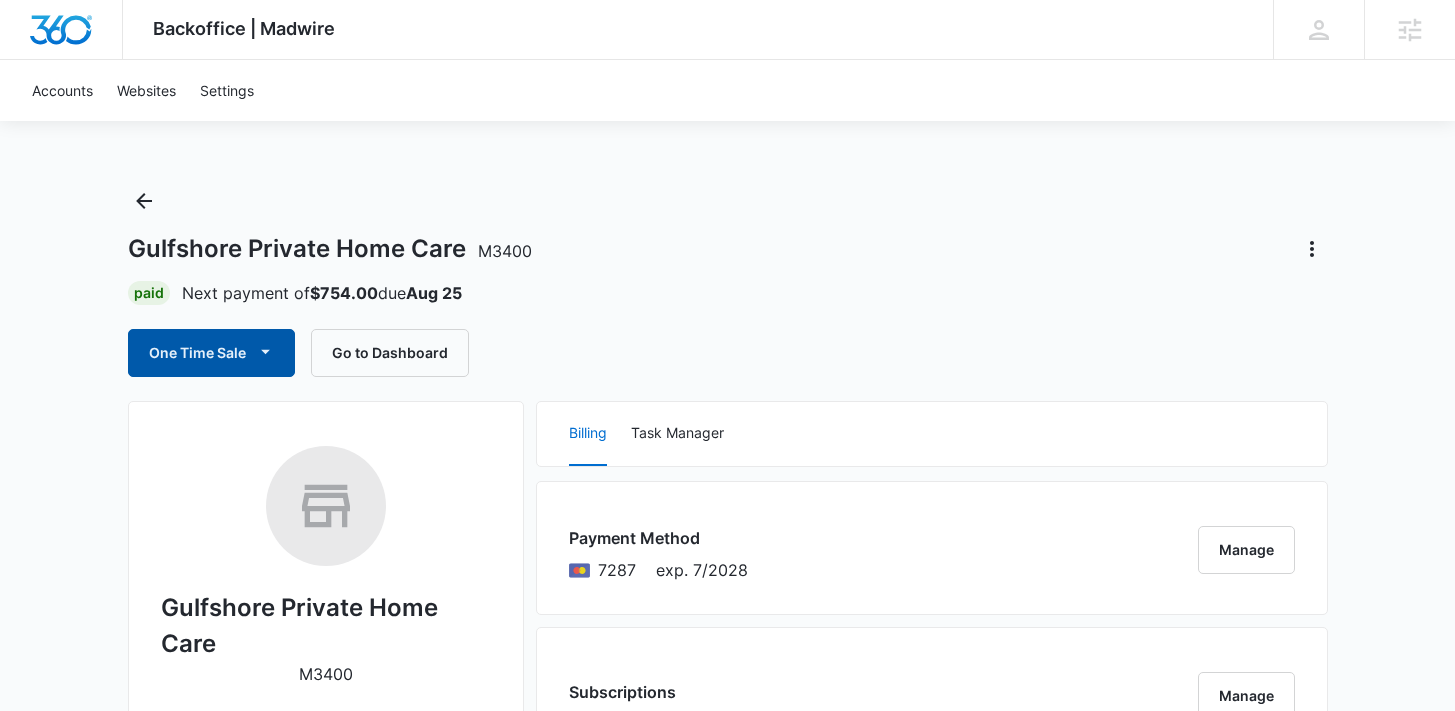 click 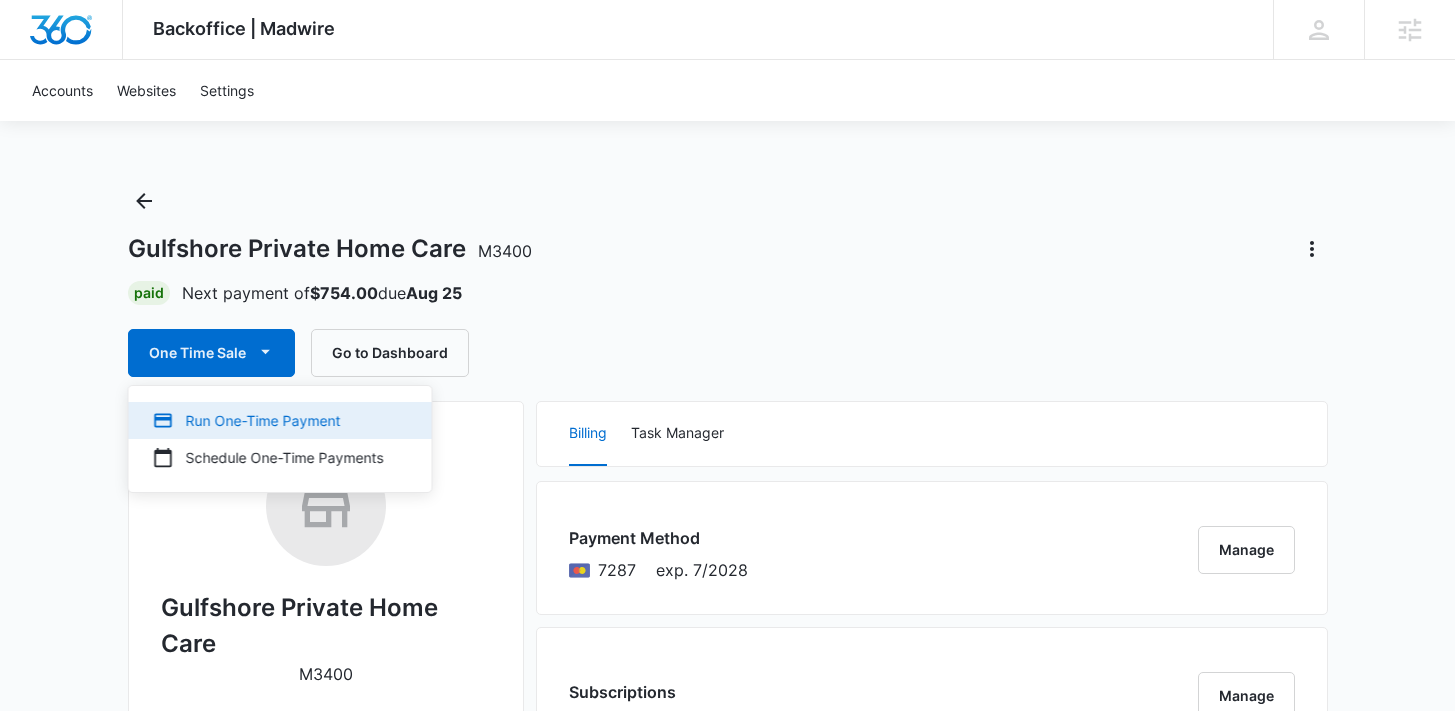click on "Run One-Time Payment" at bounding box center (268, 420) 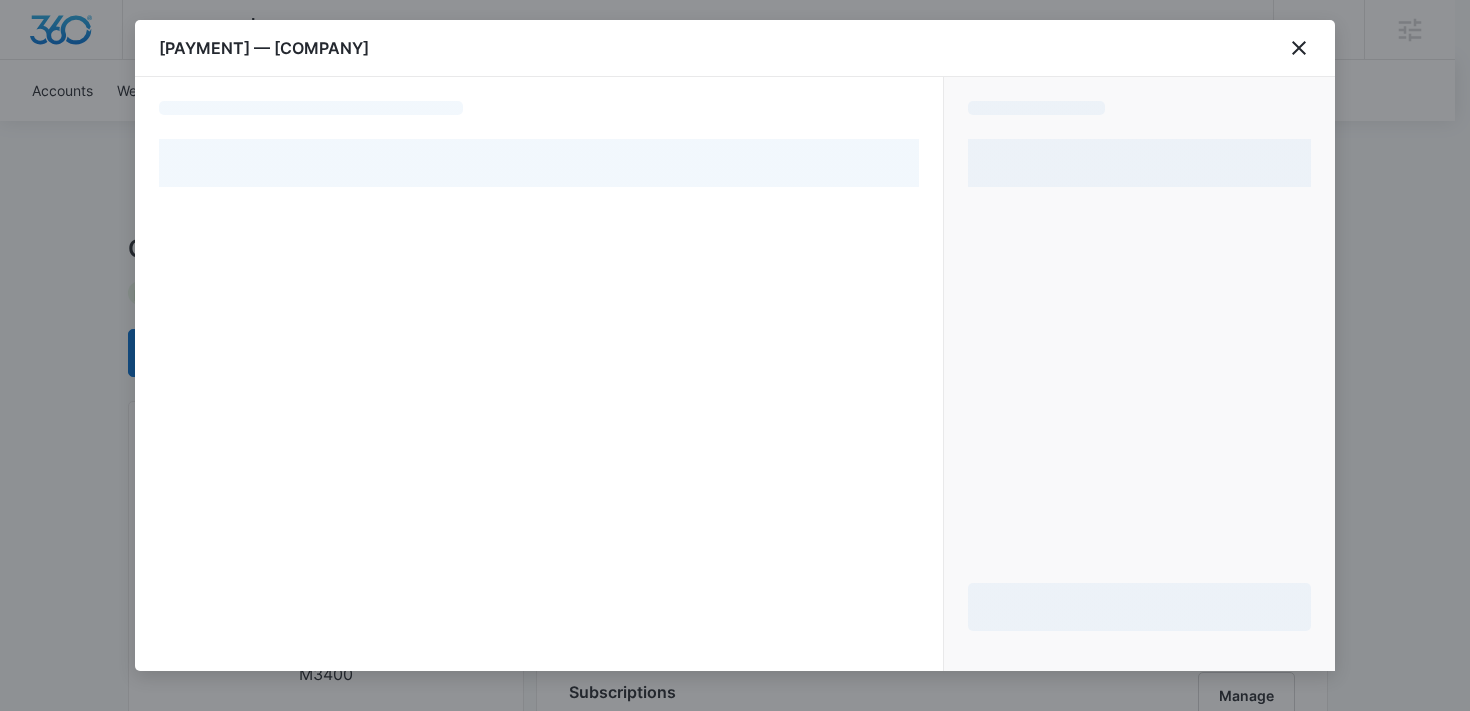 select on "pm_1NjwTLA4n8RTgNjUz0ANU8Fy" 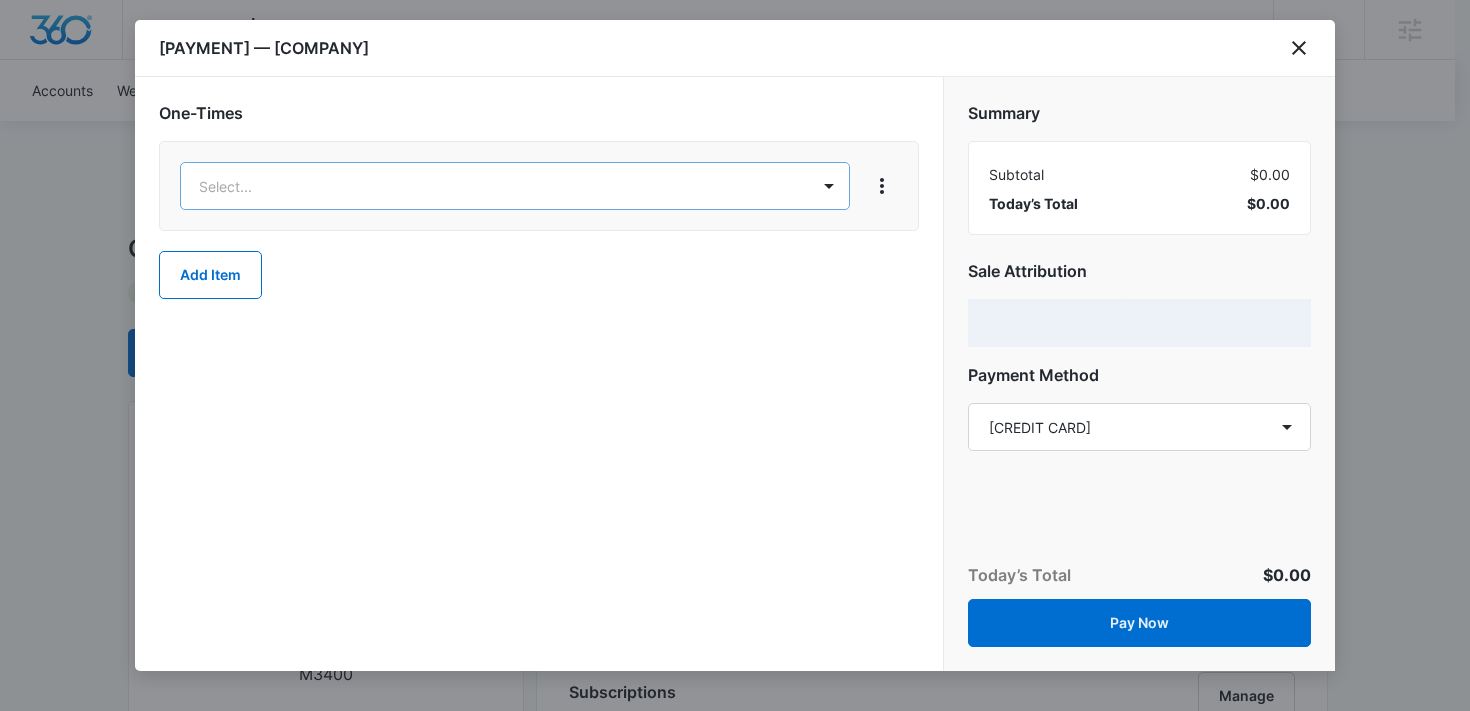 click on "Backoffice | Madwire Apps Settings BA [FIRST] [LAST] [EMAIL] My Profile Notifications Support Logout Terms & Conditions   •   Privacy Policy Agencies Accounts Websites Settings Gulfshore Private Home Care M3400 Paid Next payment of  $754.00  due  Aug 25 One Time Sale Go to Dashboard Gulfshore Private Home Care M3400 Details Billing Type Stripe Billing Contact [FIRST] [LAST] - Billing Address [NUMBER] [STREET] [CITY] ,  [STATE]   [POSTAL_CODE] US Local Time 03:40pm   ( America/New_York ) Industry Other Lifetime Jul 8, 2020  ( 5 years ) Last Active - Lead Source - Partner - Stripe ID cus_MdHUoSIhA5FOtf Collection Method Charge Automatically Team Members [FIRST] [LAST] Success Manager [EMAIL] [FIRST] [LAST] Onboarding Consultant [EMAIL] Billing Task Manager Payment Method 7287 exp. 7/2028 Manage Subscriptions Manage Marketing 360® Full-Platform Billed monthly Paid $395.00 /mo. 17 apps, custom license pricing" at bounding box center (735, 1398) 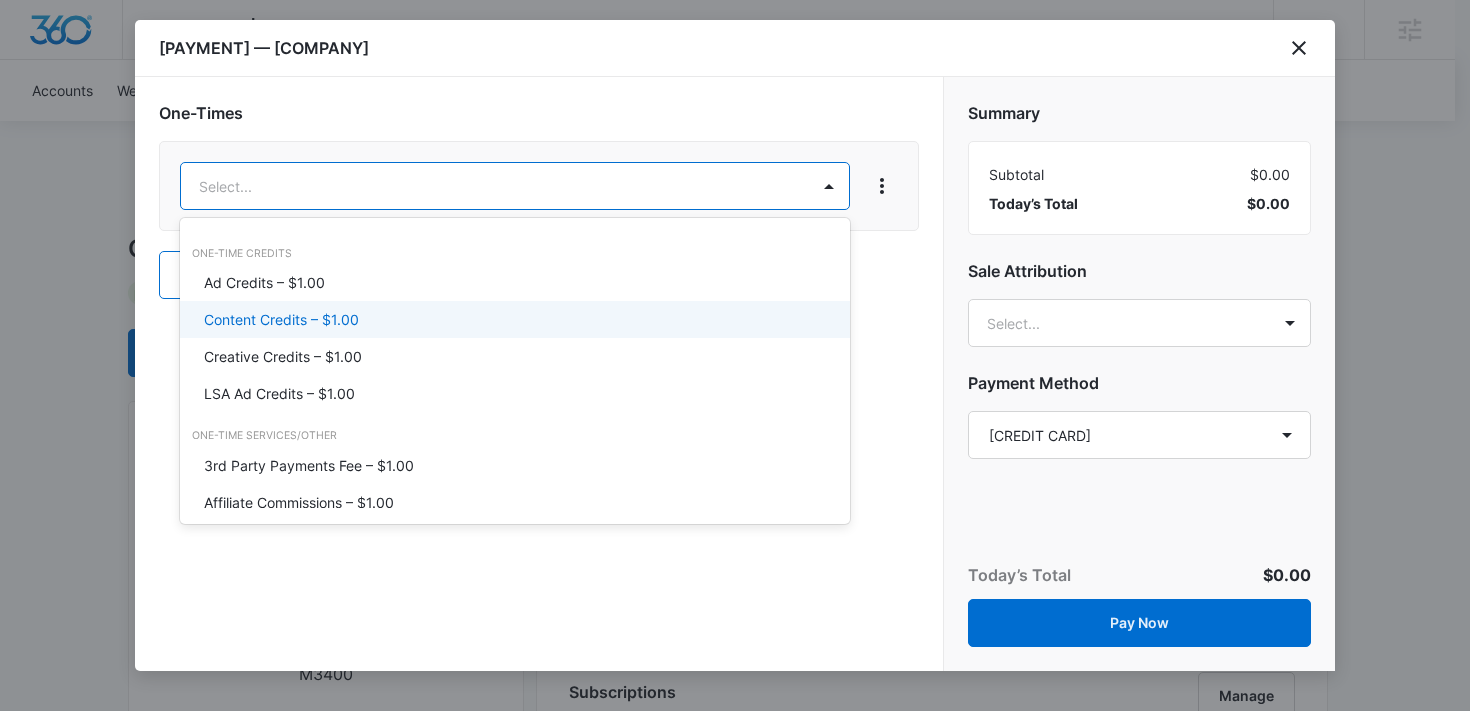 click on "Content Credits – $1.00" at bounding box center (281, 319) 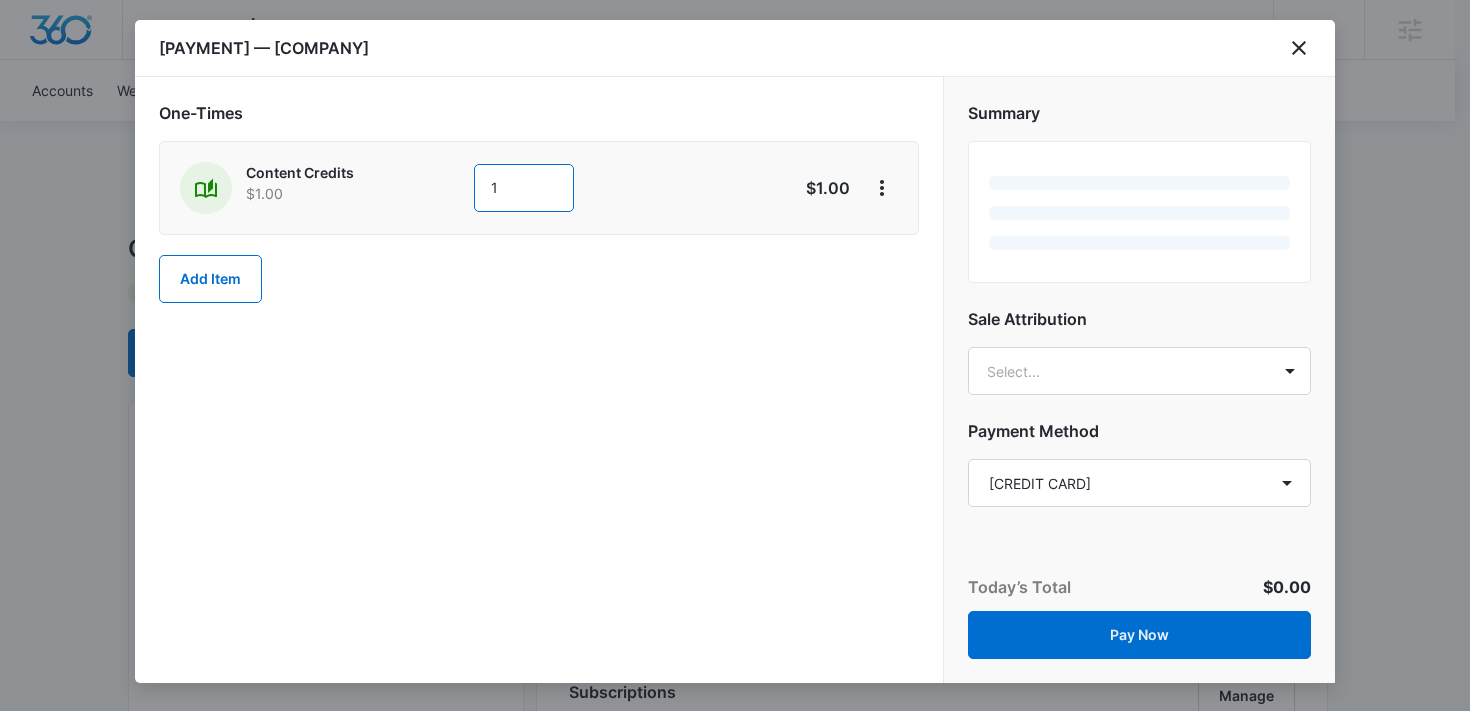 type on "1" 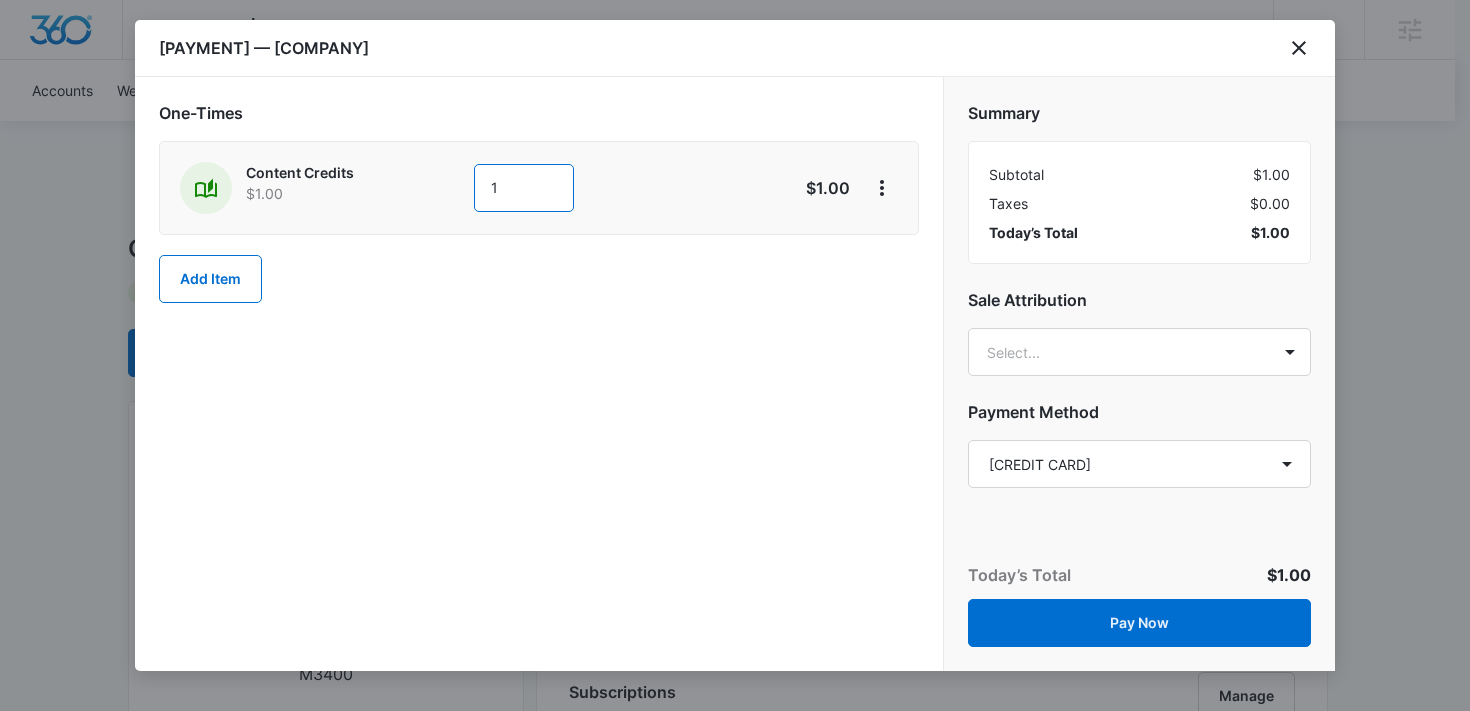 drag, startPoint x: 547, startPoint y: 188, endPoint x: 477, endPoint y: 182, distance: 70.256676 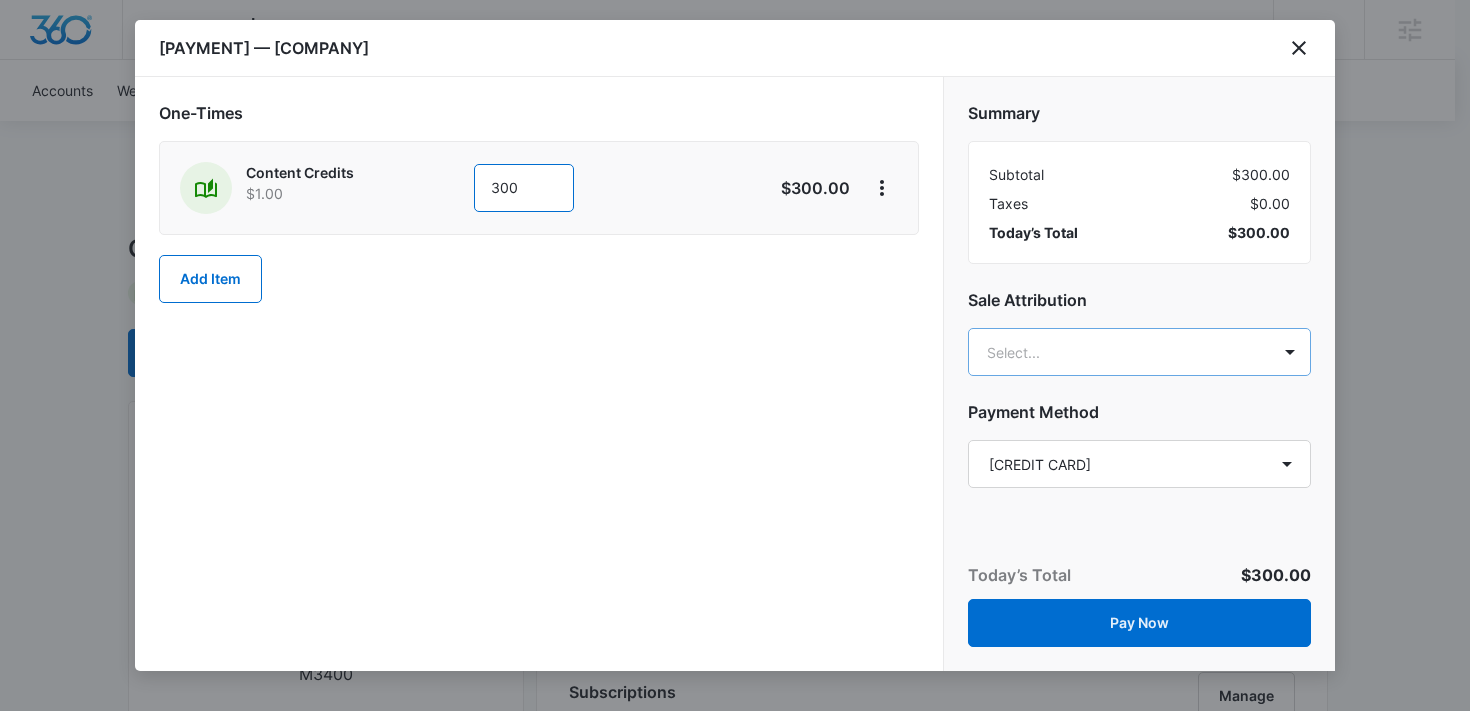 type on "300" 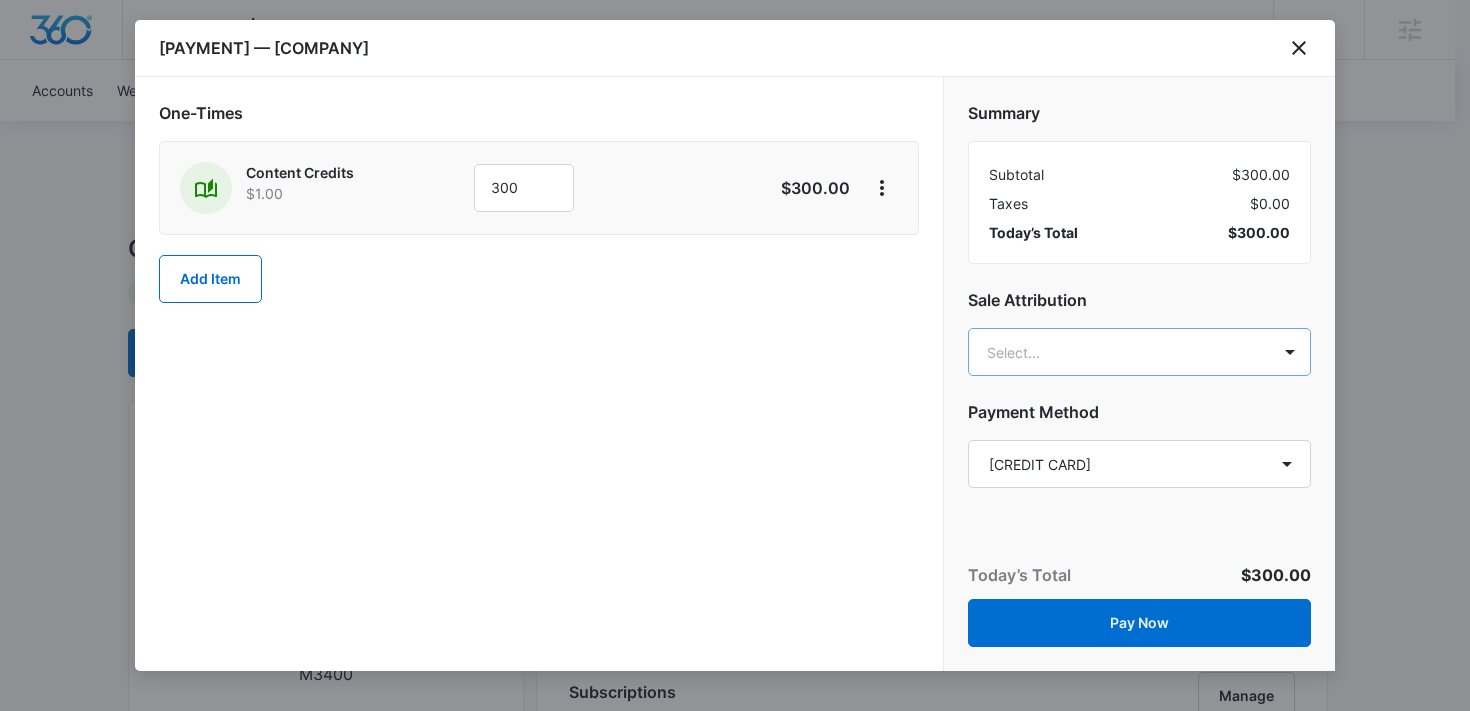 click on "Backoffice | Madwire Apps Settings BA [FIRST] [LAST] [EMAIL] My Profile Notifications Support Logout Terms & Conditions   •   Privacy Policy Agencies Accounts Websites Settings Gulfshore Private Home Care M3400 Paid Next payment of  $754.00  due  Aug 25 One Time Sale Go to Dashboard Gulfshore Private Home Care M3400 Details Billing Type Stripe Billing Contact [FIRST] [LAST] - Billing Address [NUMBER] [STREET] [CITY] ,  [STATE]   [POSTAL_CODE] US Local Time 03:40pm   ( America/New_York ) Industry Other Lifetime Jul 8, 2020  ( 5 years ) Last Active - Lead Source - Partner - Stripe ID cus_MdHUoSIhA5FOtf Collection Method Charge Automatically Team Members [FIRST] [LAST] Success Manager [EMAIL] [FIRST] [LAST] Onboarding Consultant [EMAIL] Billing Task Manager Payment Method 7287 exp. 7/2028 Manage Subscriptions Manage Marketing 360® Full-Platform Billed monthly Paid $395.00 /mo. 17 apps, custom license pricing" at bounding box center [735, 1398] 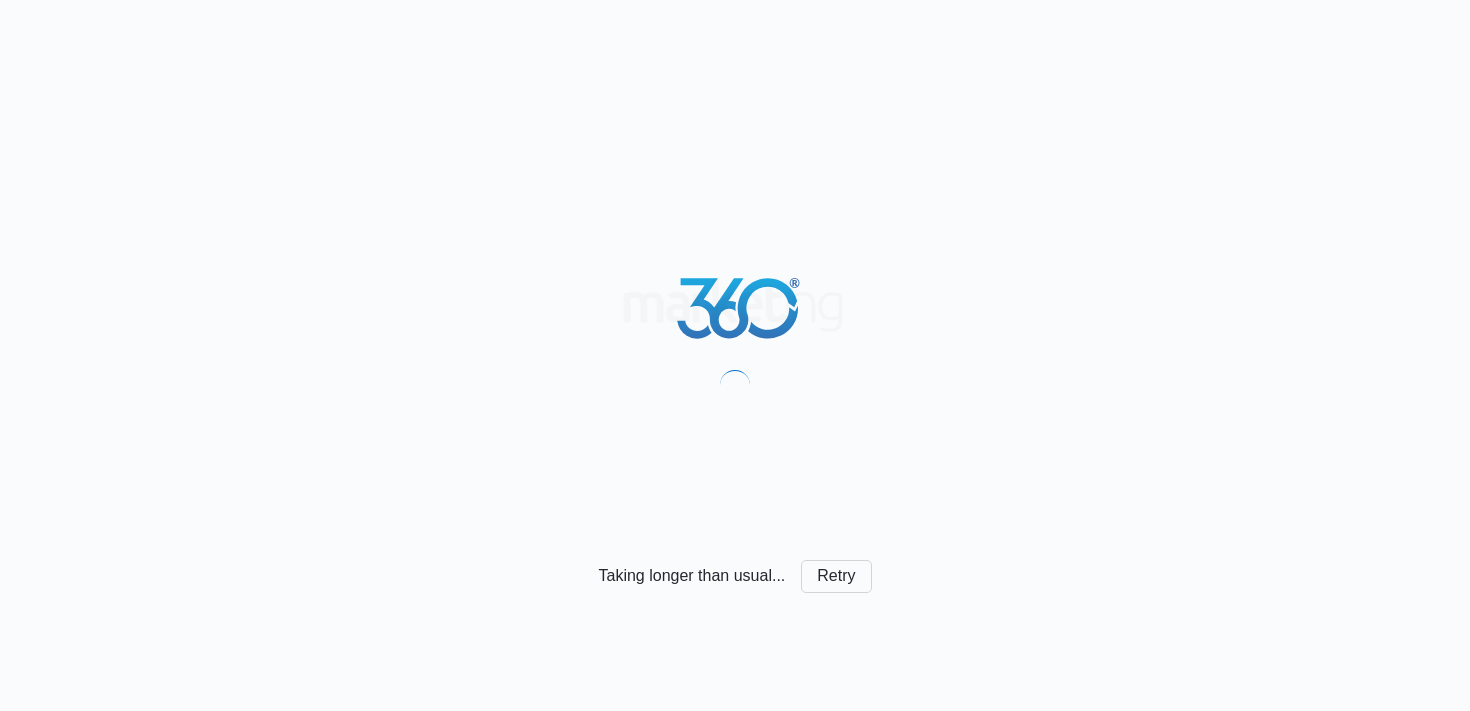 scroll, scrollTop: 0, scrollLeft: 0, axis: both 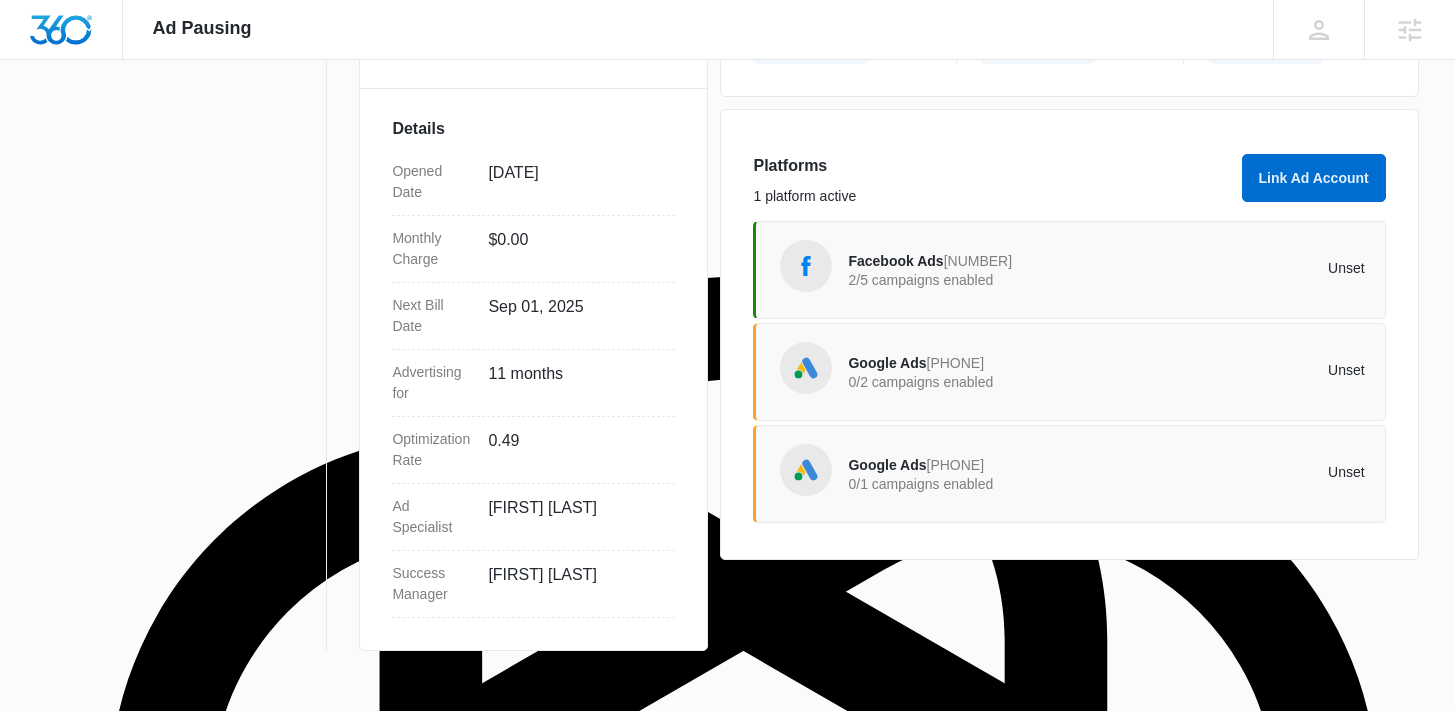 click on "Facebook Ads  [NUMBER] [NUMBER]/[NUMBER] campaigns enabled" at bounding box center (977, 270) 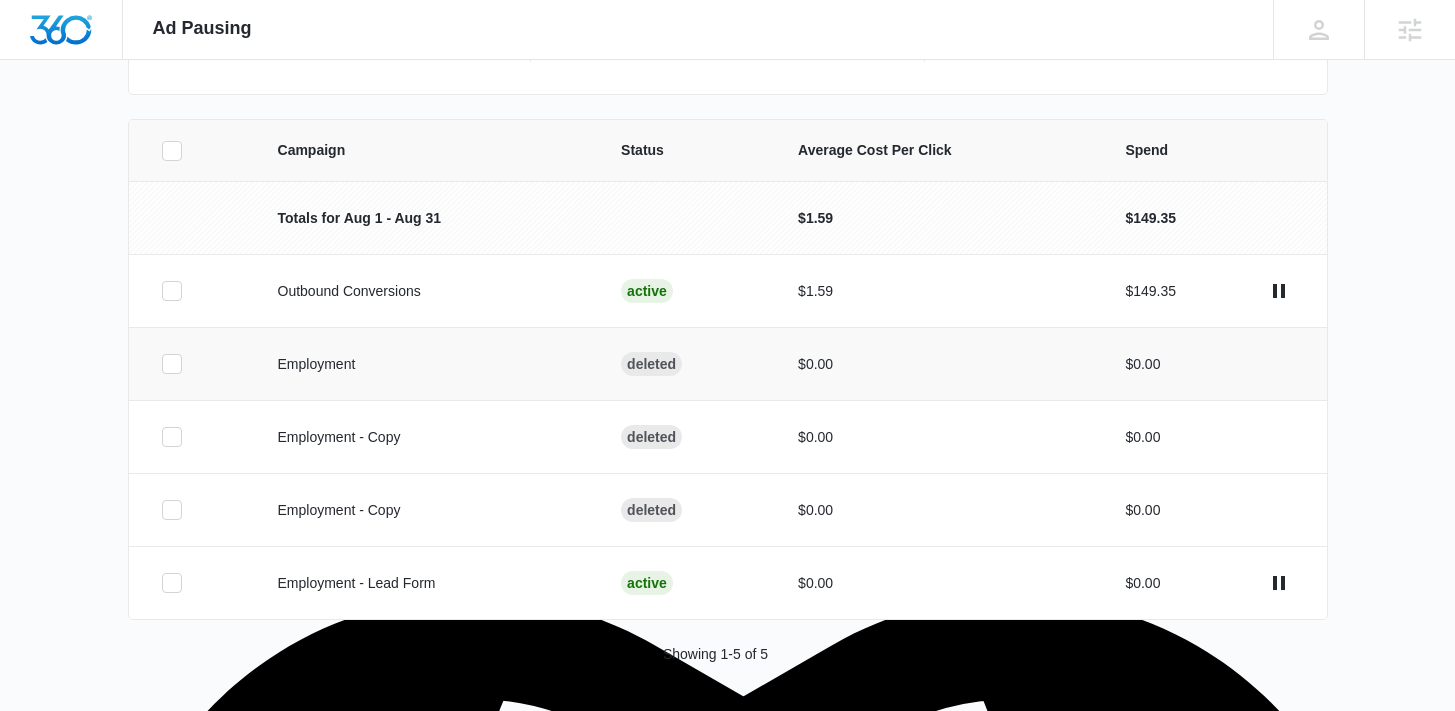 scroll, scrollTop: 367, scrollLeft: 0, axis: vertical 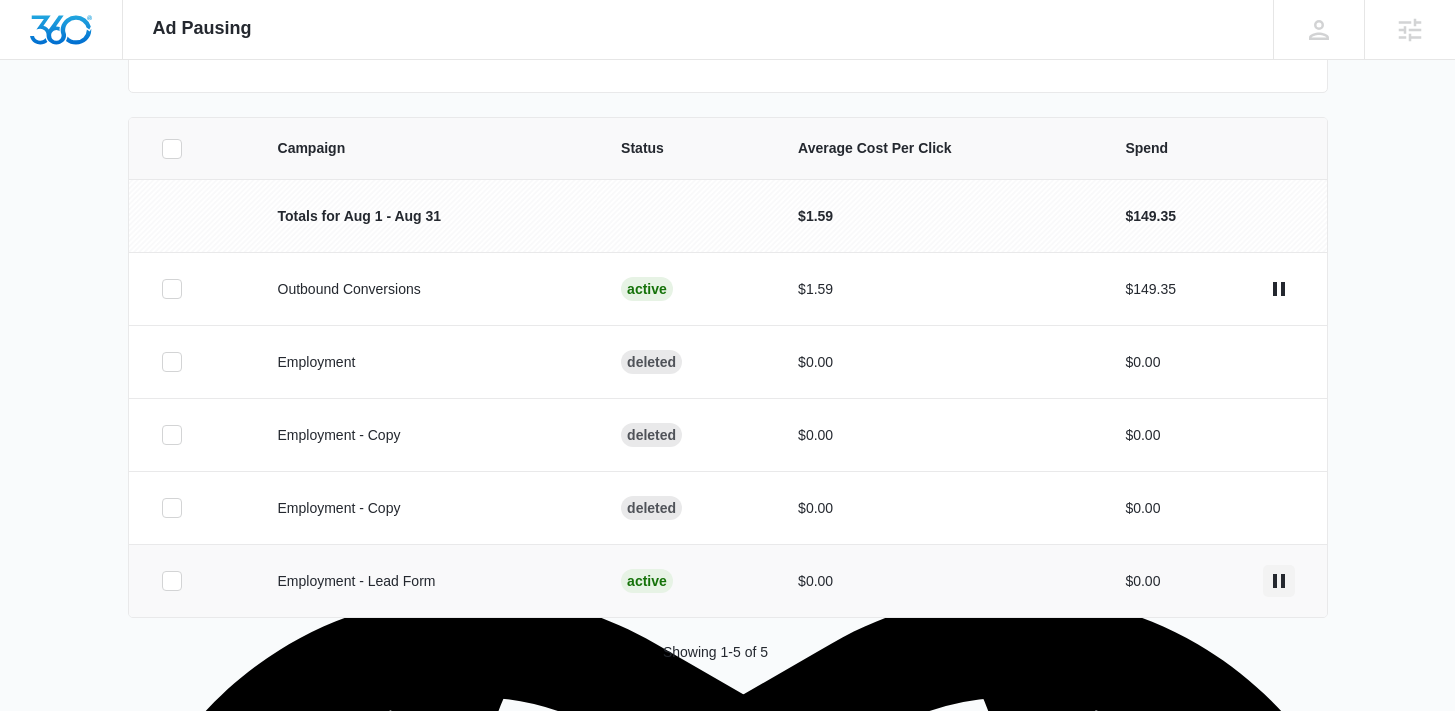 click 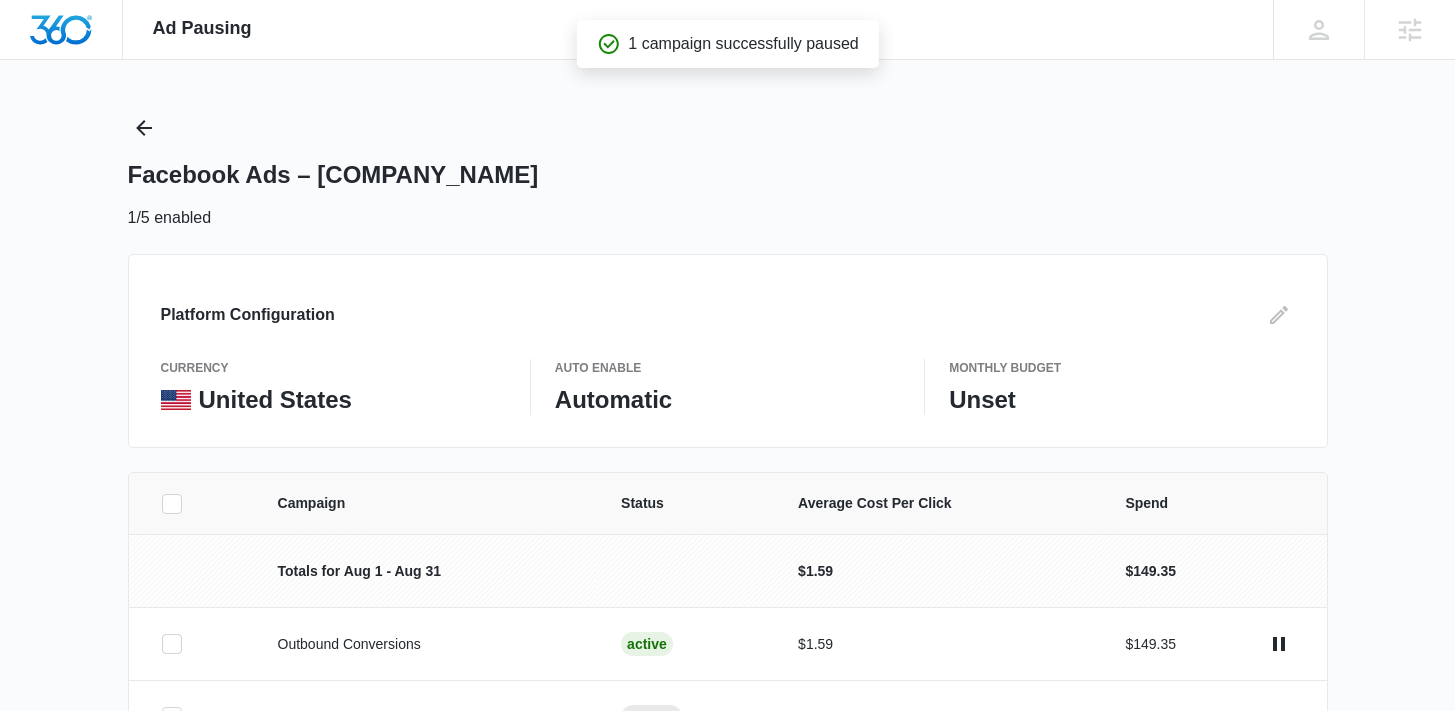 scroll, scrollTop: 0, scrollLeft: 0, axis: both 